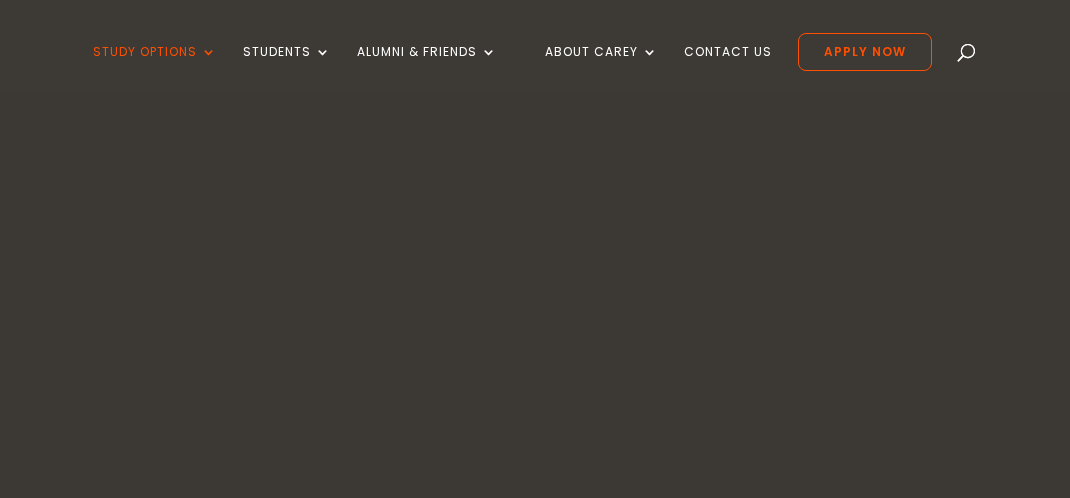 scroll, scrollTop: 0, scrollLeft: 0, axis: both 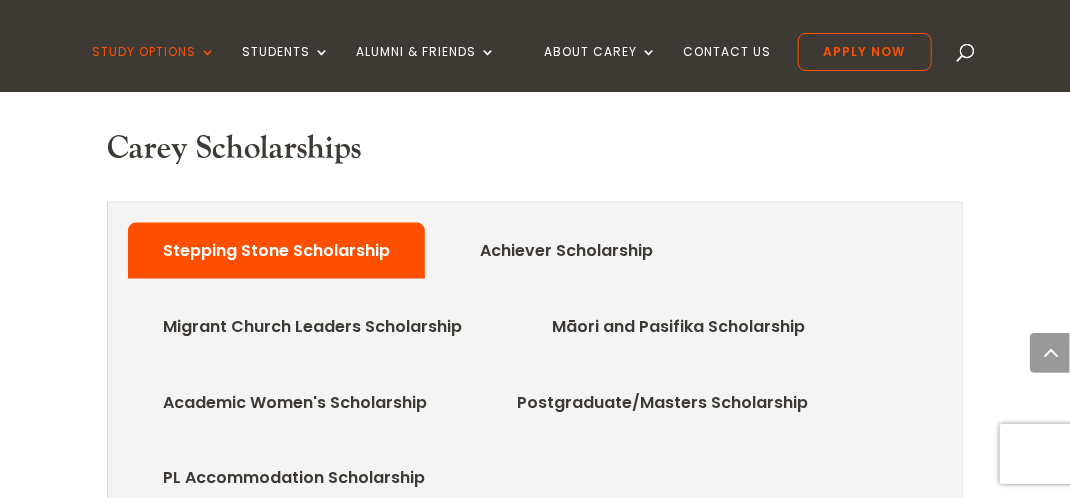 click on "Māori and Pasifika Scholarship" at bounding box center (678, 327) 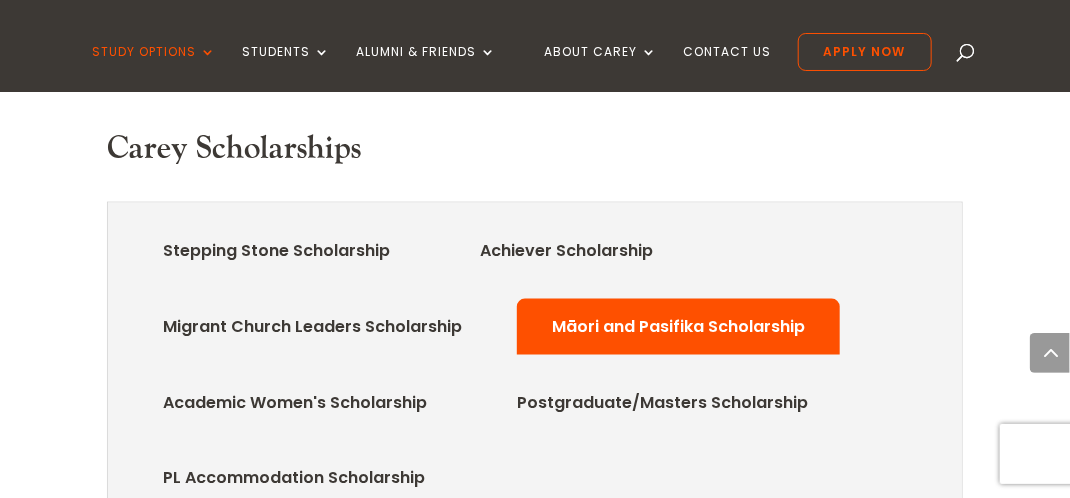 click on "Māori and Pasifika Scholarship" at bounding box center (678, 327) 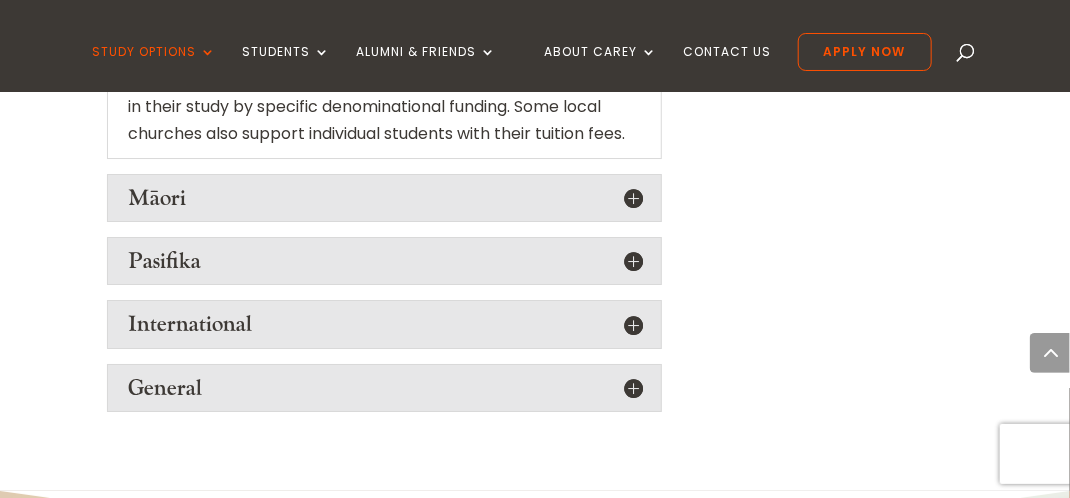 scroll, scrollTop: 2416, scrollLeft: 0, axis: vertical 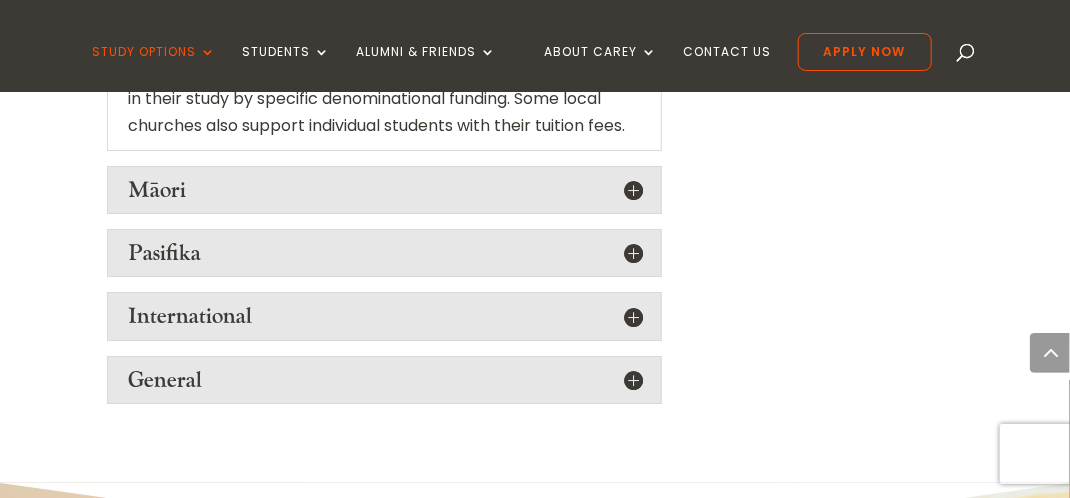 click on "Māori" at bounding box center (384, 190) 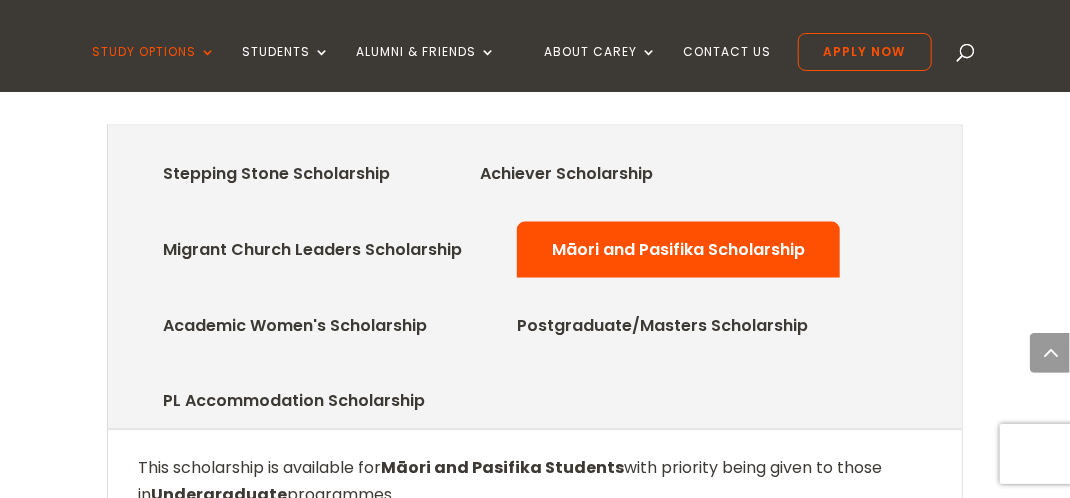 scroll, scrollTop: 0, scrollLeft: 0, axis: both 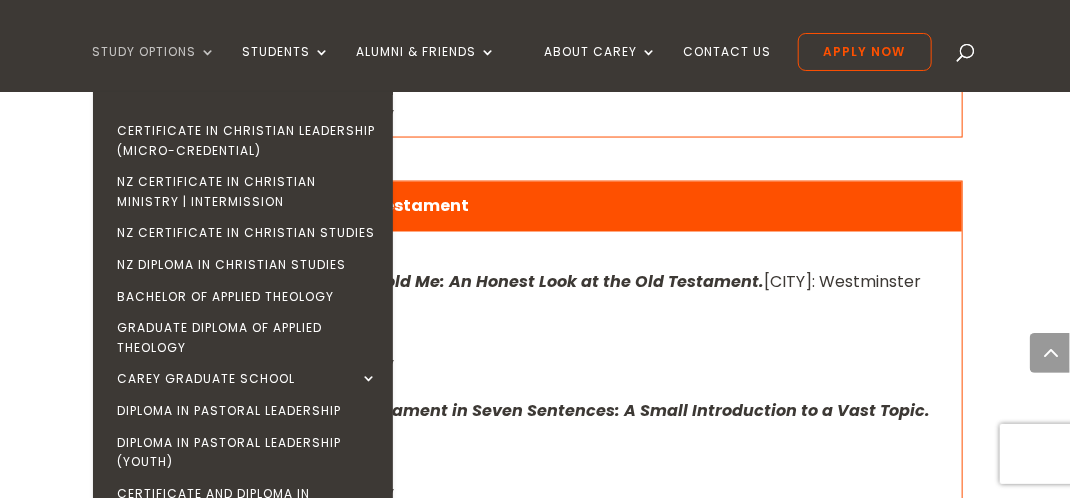 click on "Study Options" at bounding box center [155, 68] 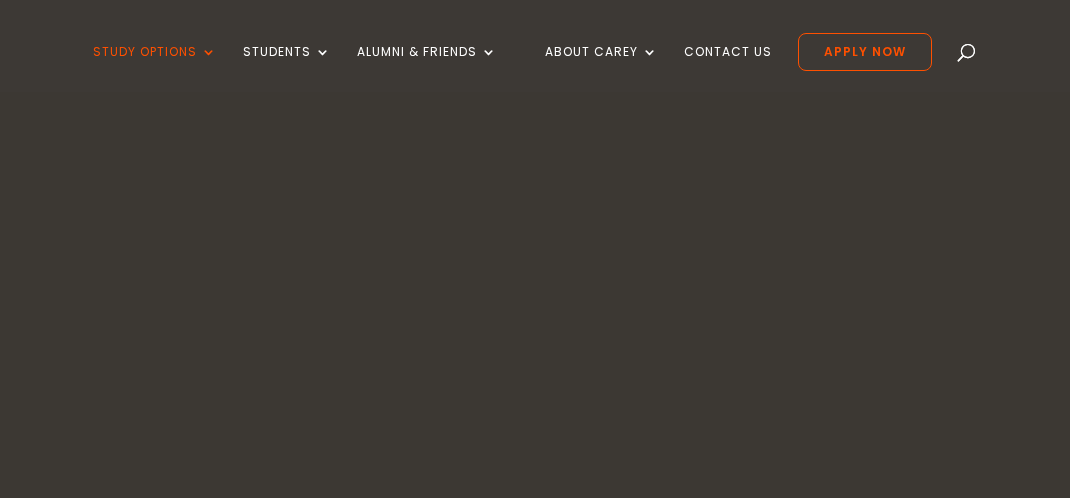scroll, scrollTop: 0, scrollLeft: 0, axis: both 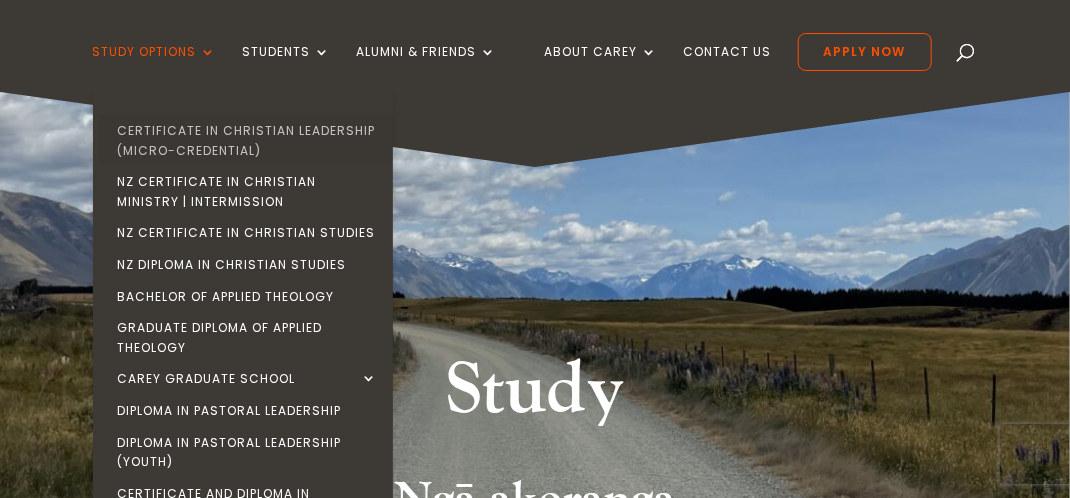 click on "Certificate in Christian Leadership (Micro-credential)" at bounding box center (248, 140) 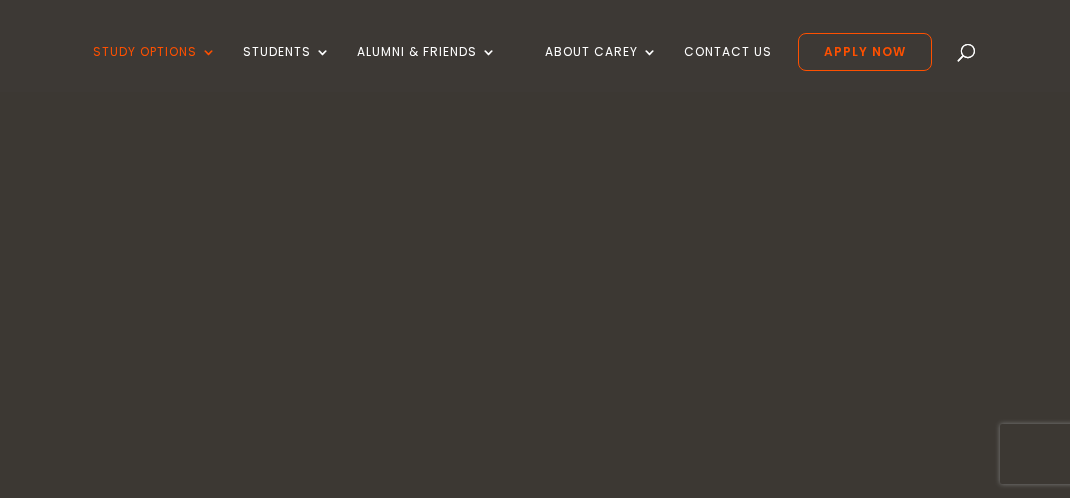 scroll, scrollTop: 0, scrollLeft: 0, axis: both 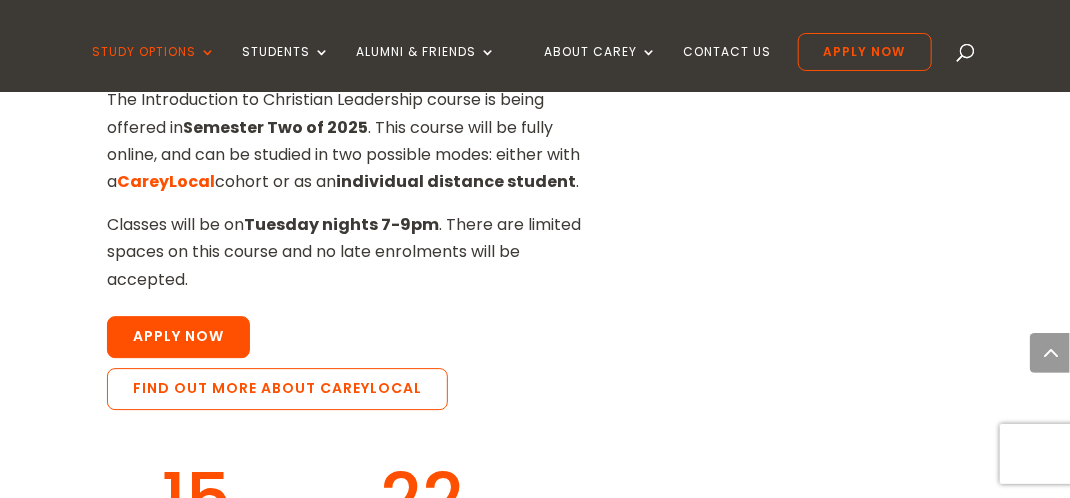 click on "Apply Now" at bounding box center [178, 337] 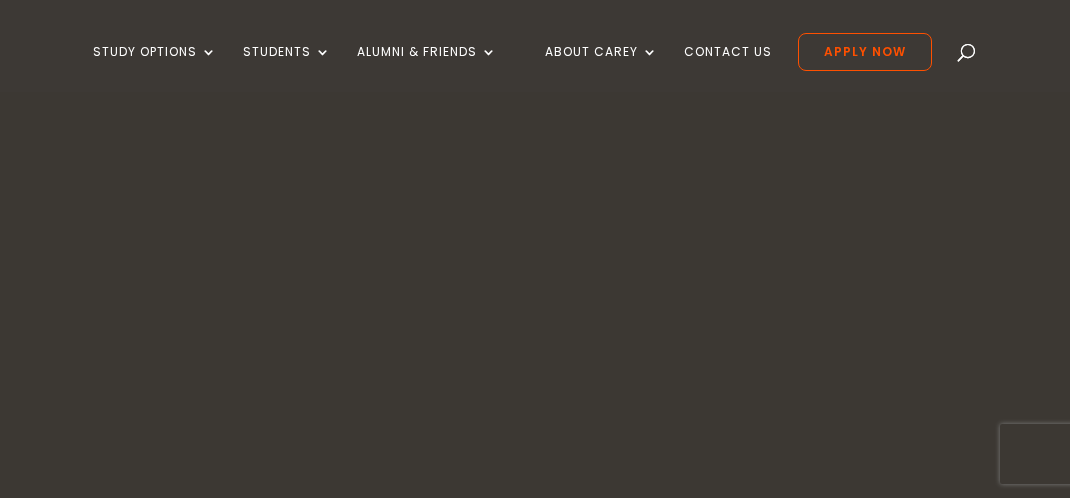 scroll, scrollTop: 0, scrollLeft: 0, axis: both 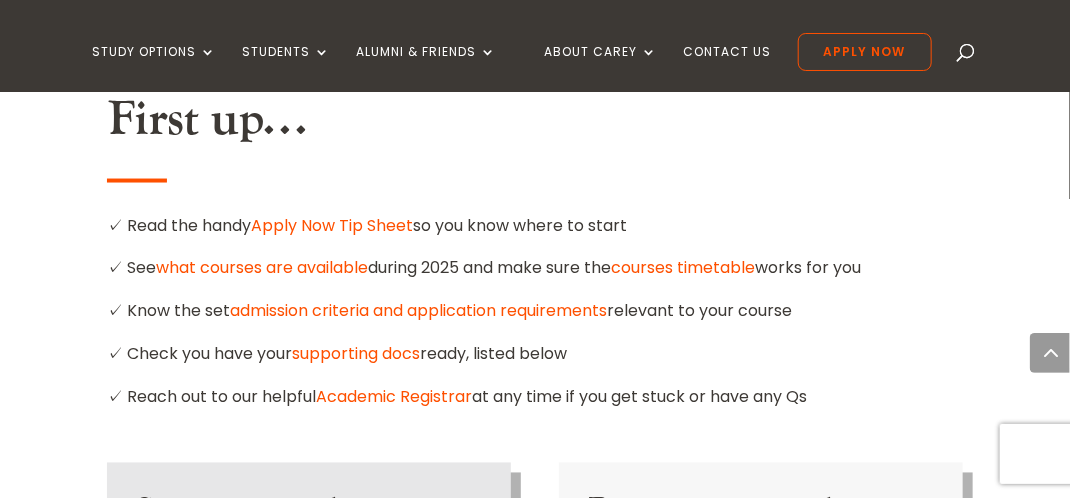 click on "what courses are available" at bounding box center (262, 268) 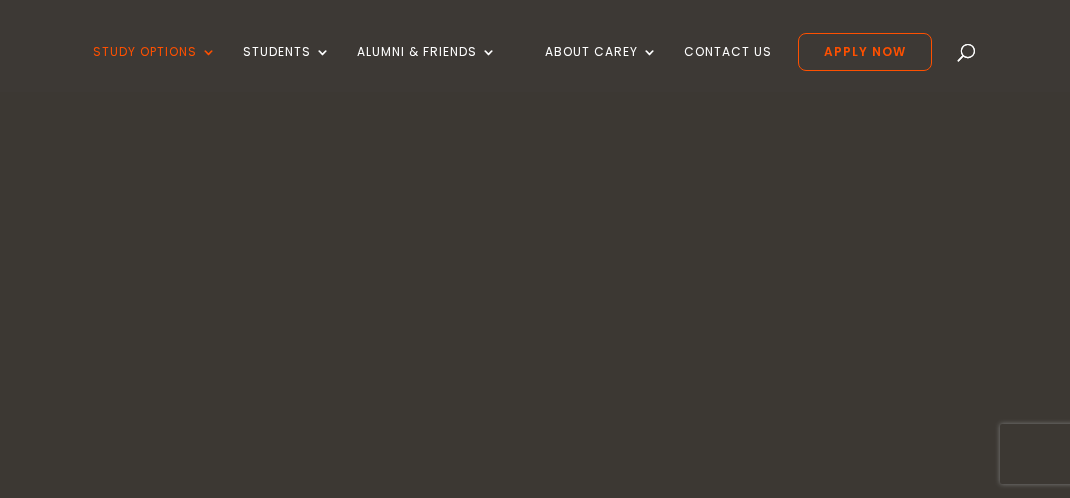 scroll, scrollTop: 0, scrollLeft: 0, axis: both 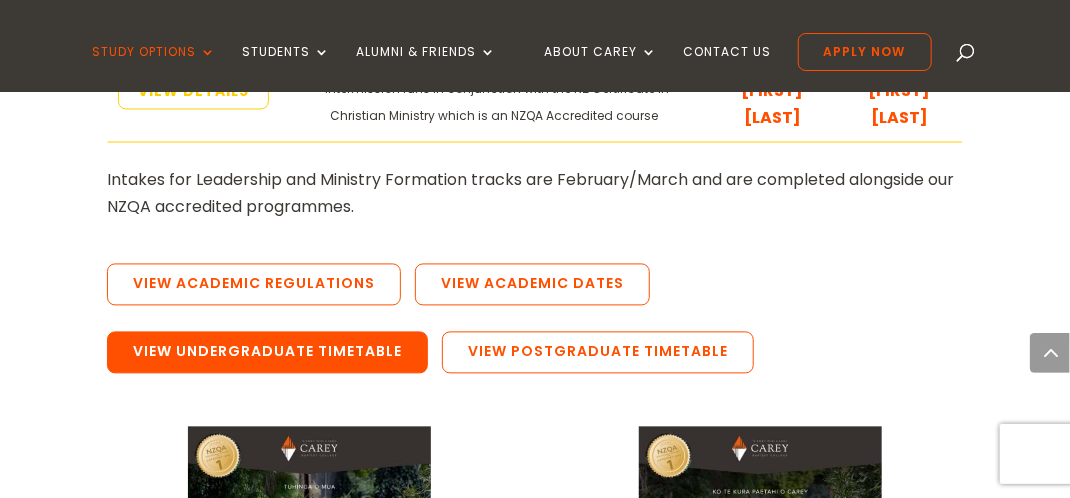 click on "View Undergraduate Timetable" at bounding box center [267, 353] 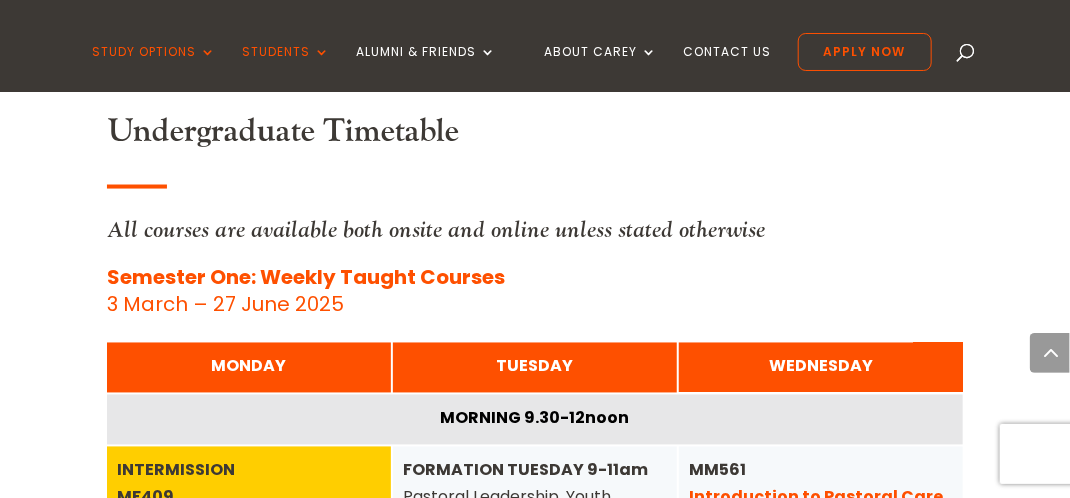 scroll, scrollTop: 1108, scrollLeft: 0, axis: vertical 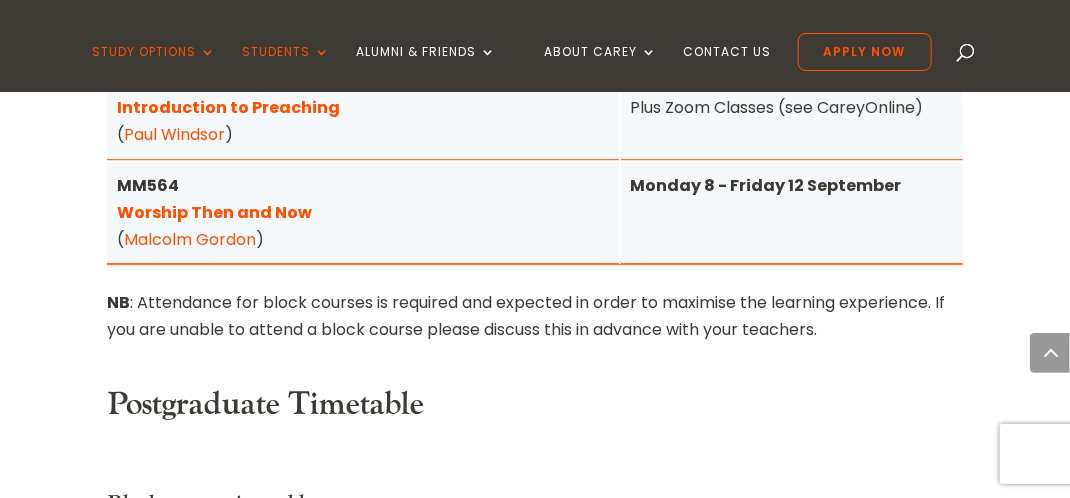 click on "Introduction to Preaching" at bounding box center (228, 107) 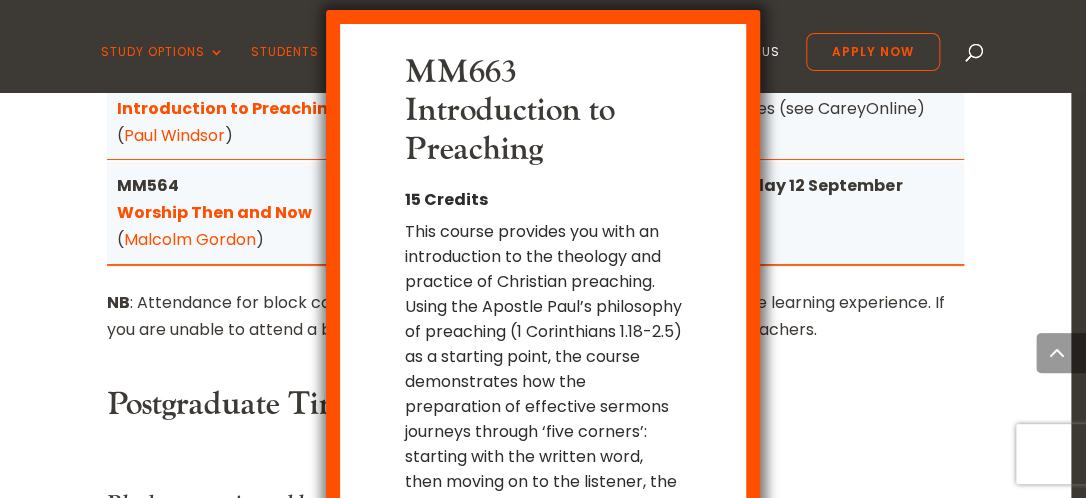 scroll, scrollTop: 53, scrollLeft: 0, axis: vertical 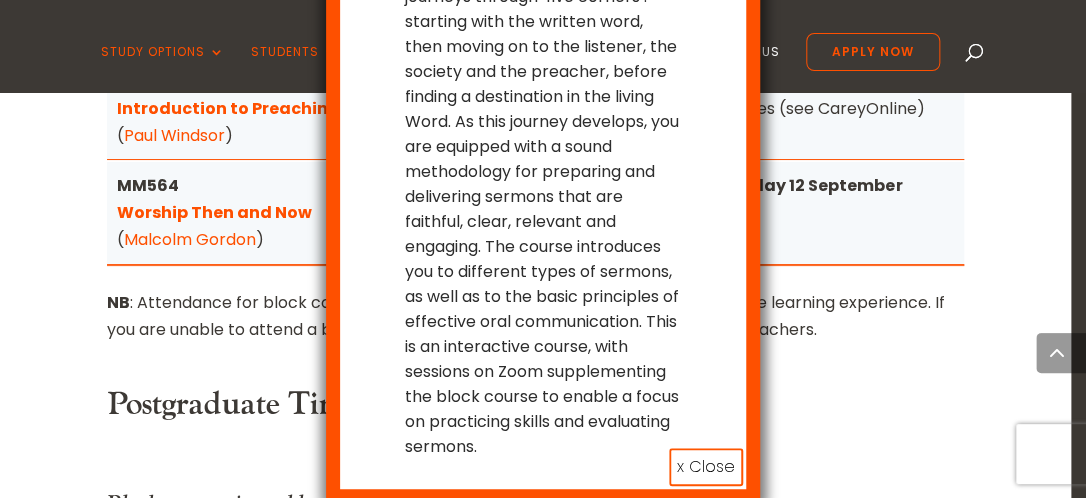 click on "x Close" at bounding box center (706, 467) 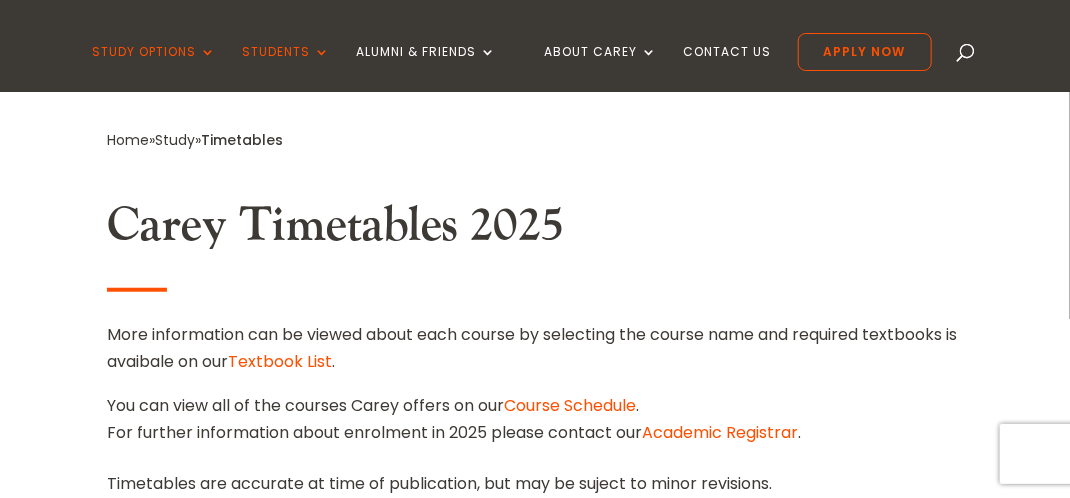 scroll, scrollTop: 0, scrollLeft: 0, axis: both 